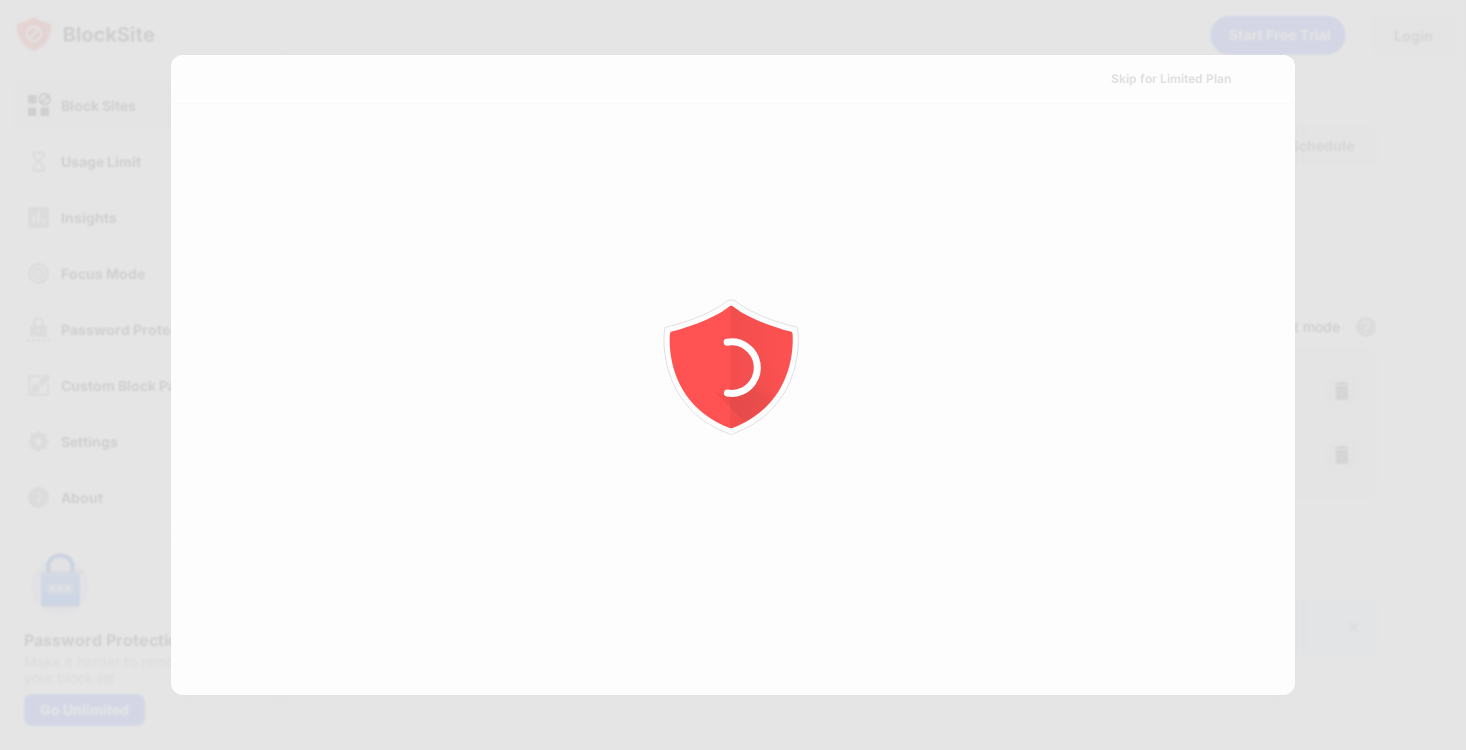 scroll, scrollTop: 0, scrollLeft: 0, axis: both 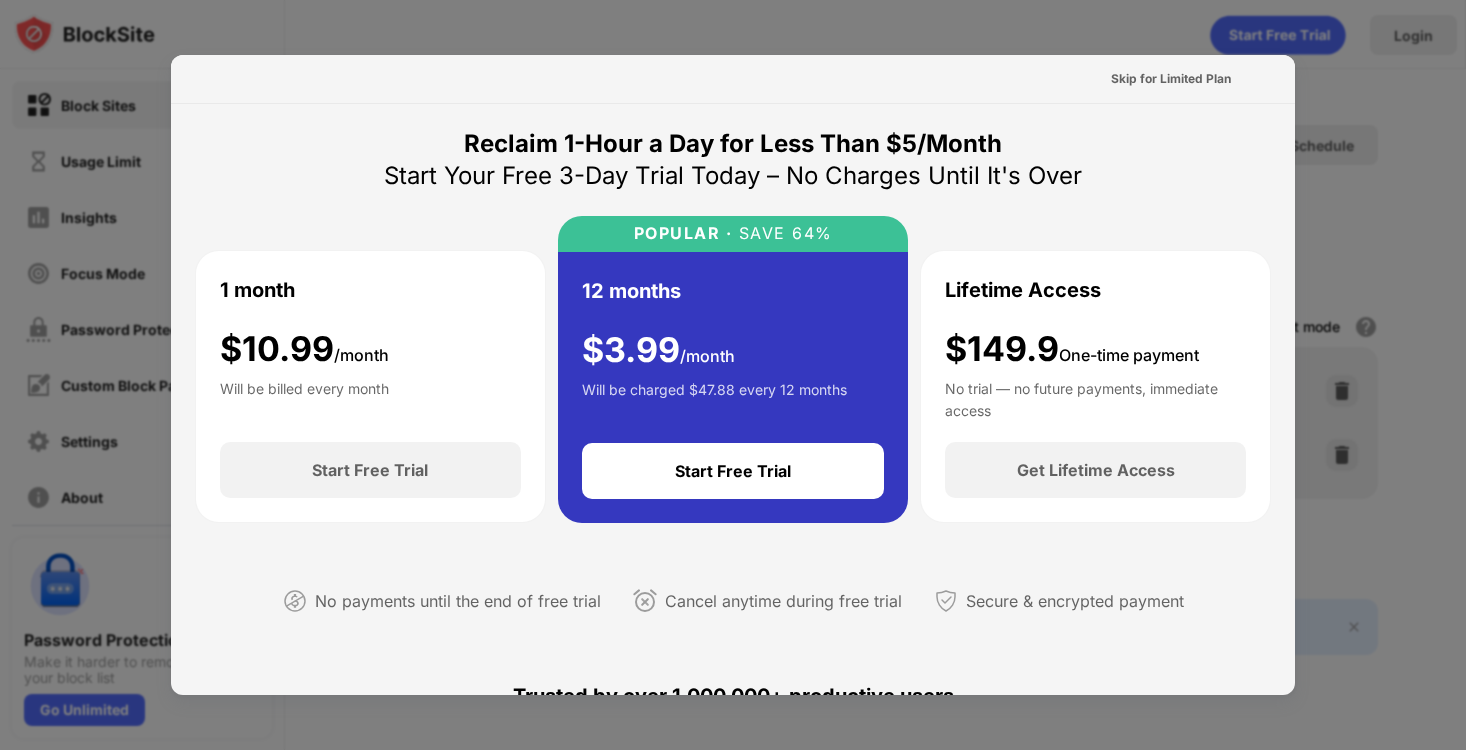 click at bounding box center [733, 375] 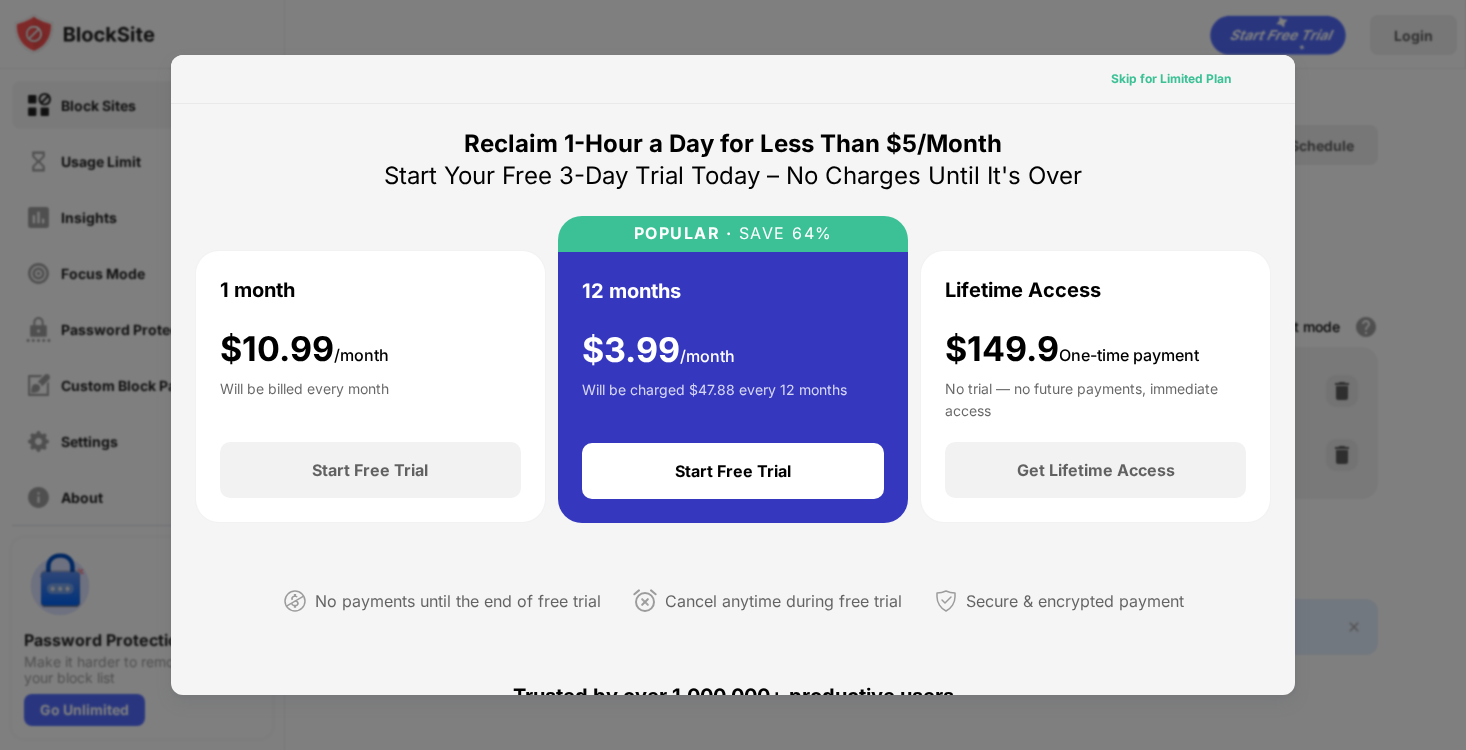 click on "Skip for Limited Plan" at bounding box center [1171, 79] 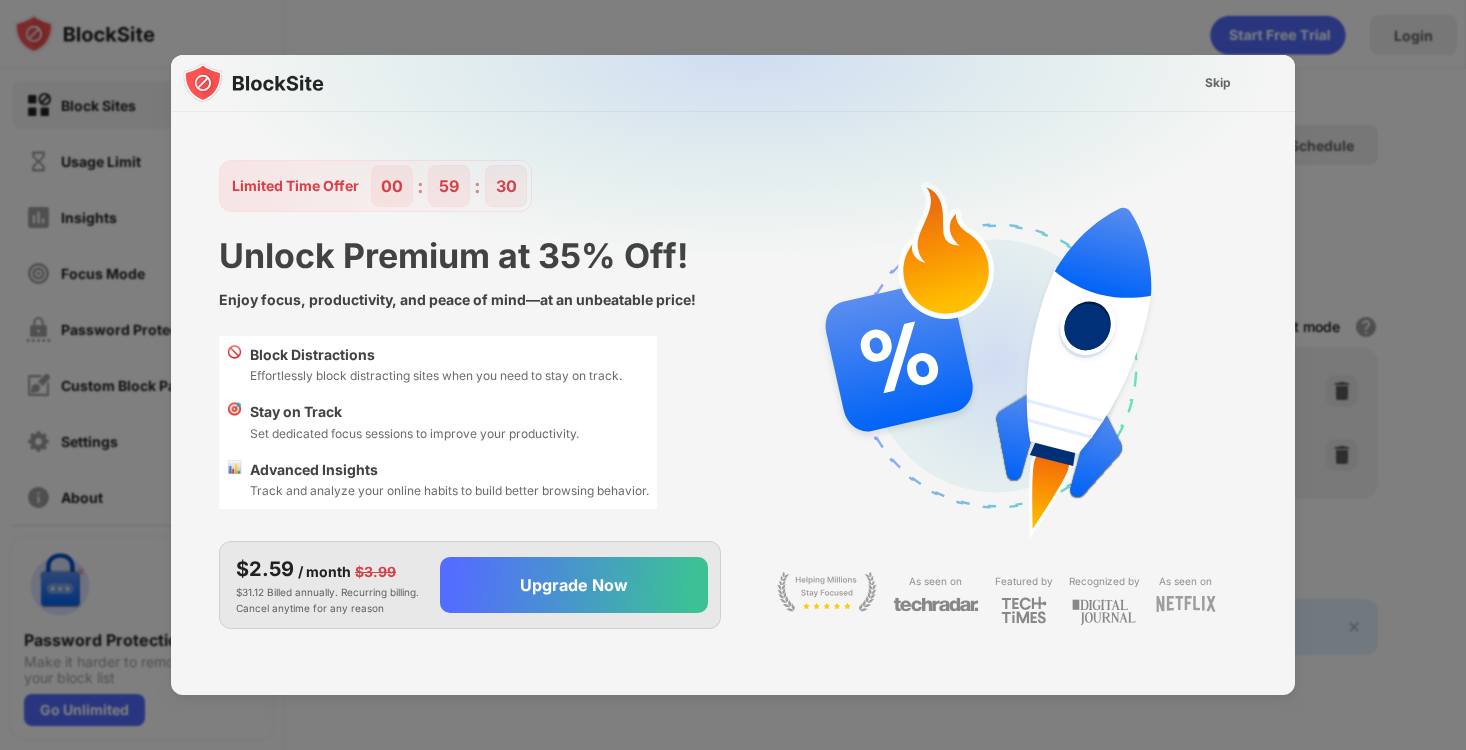 scroll, scrollTop: 48, scrollLeft: 0, axis: vertical 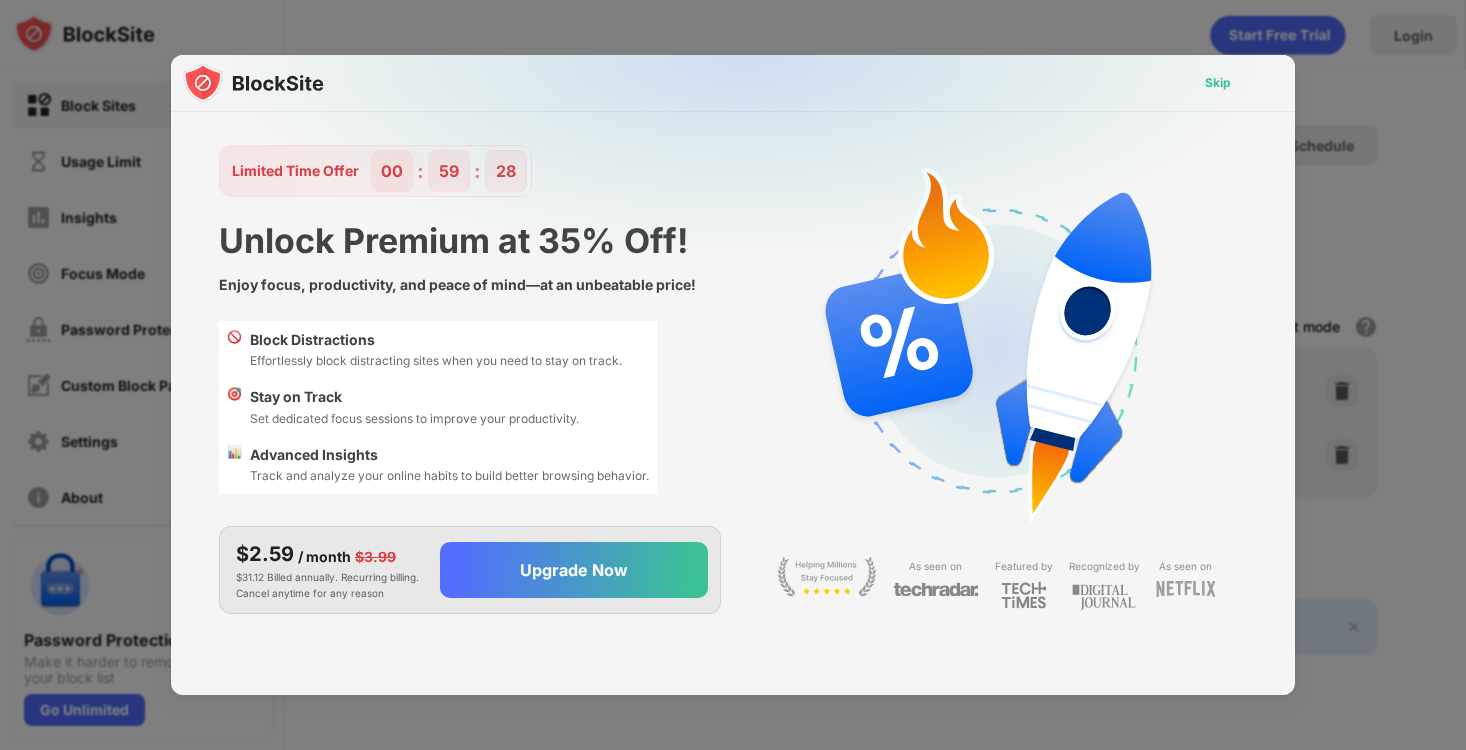 click on "Skip" at bounding box center [1218, 83] 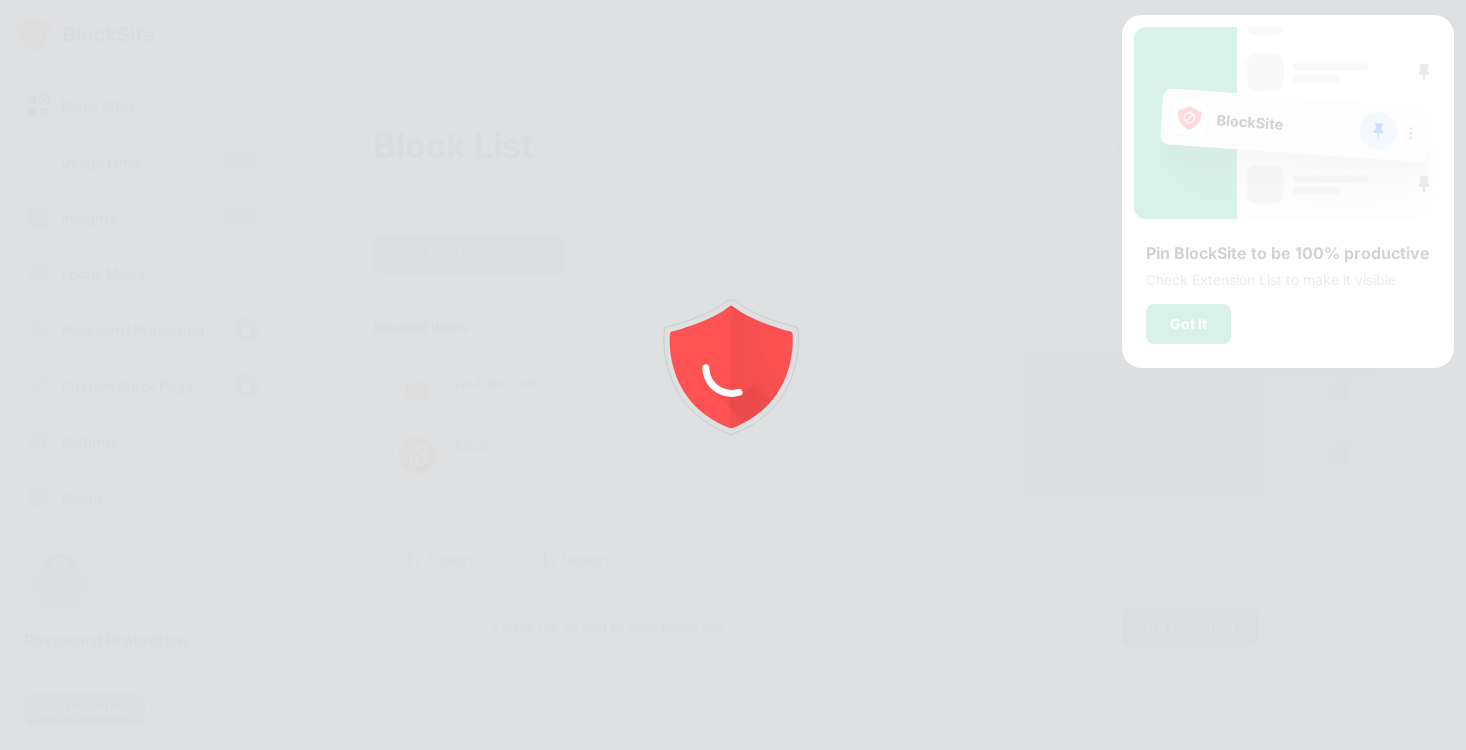 click at bounding box center [733, 375] 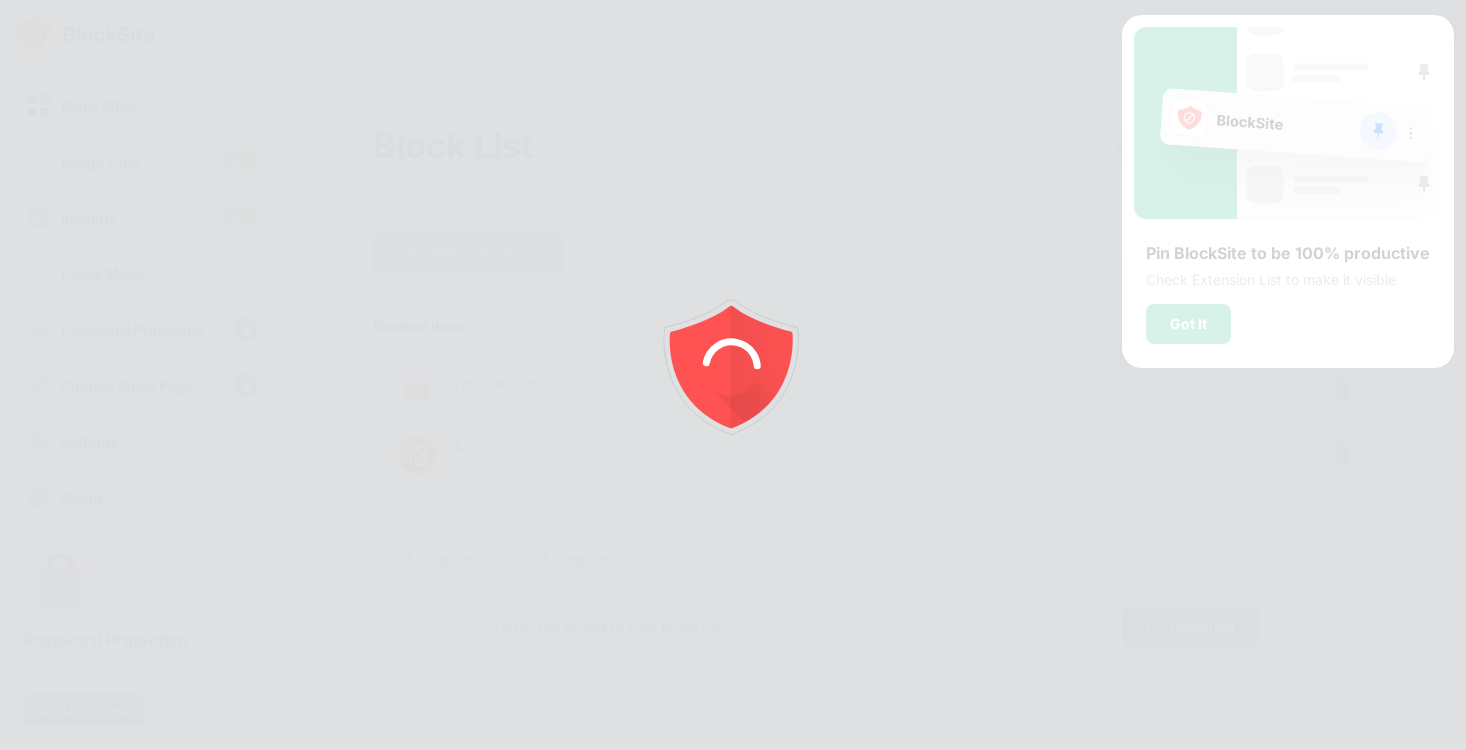 click at bounding box center (733, 375) 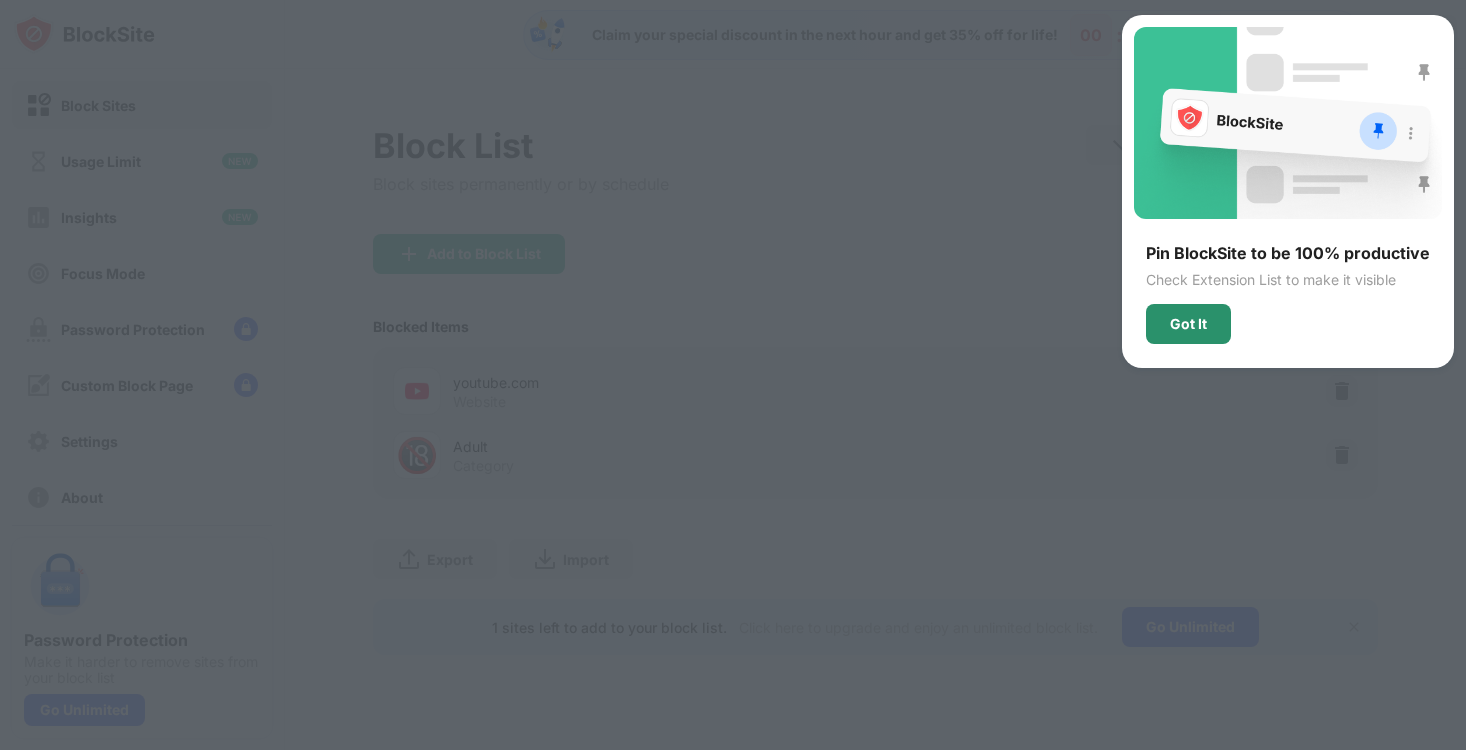 click on "Got It" at bounding box center (1188, 324) 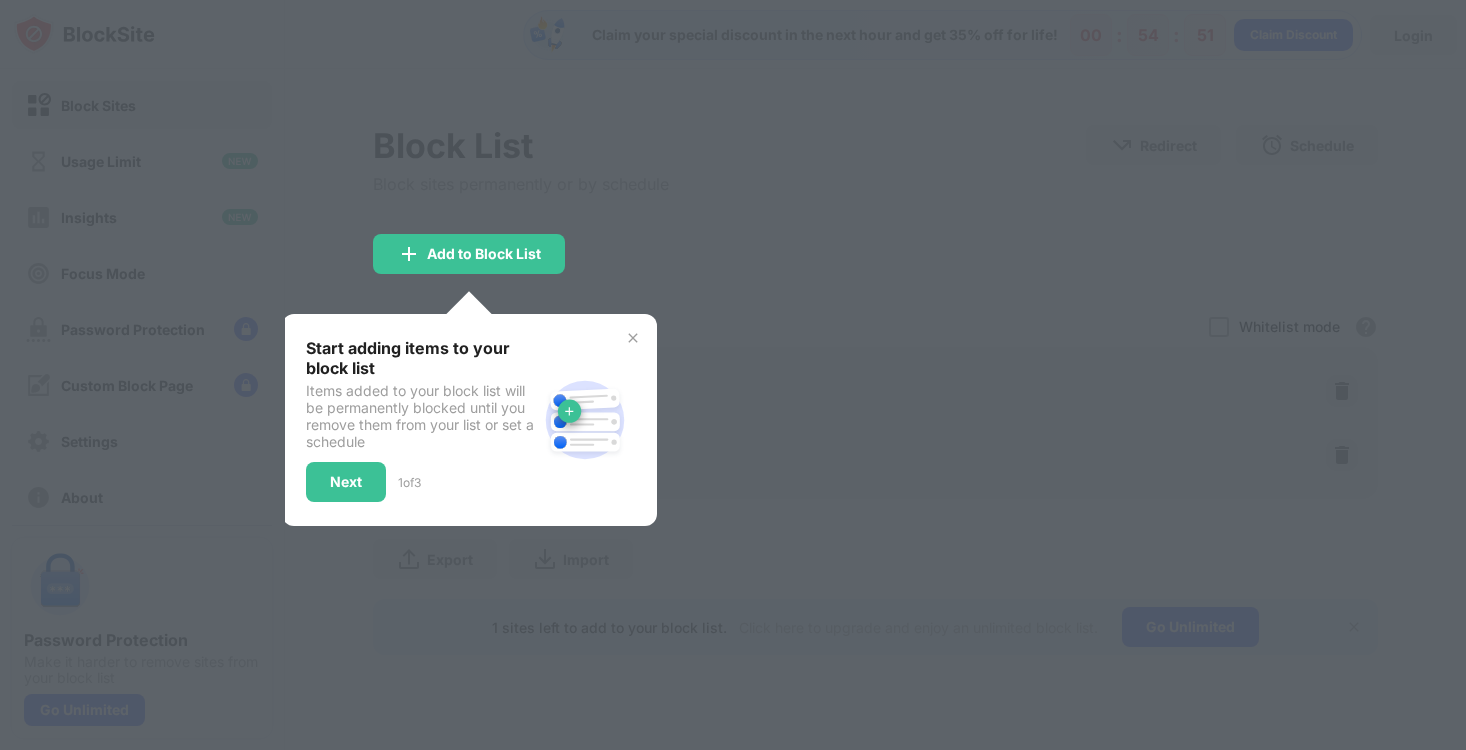 click at bounding box center [633, 338] 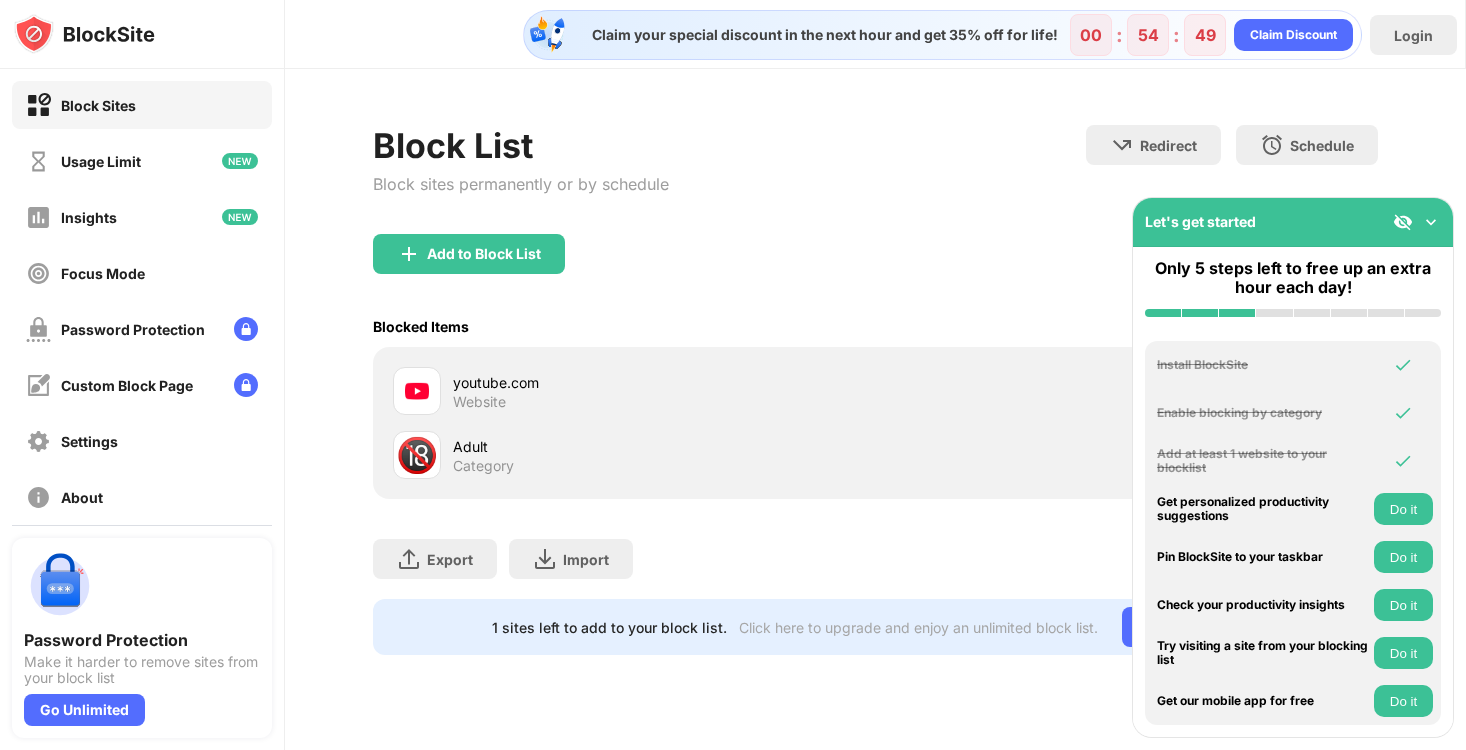 click at bounding box center (1431, 222) 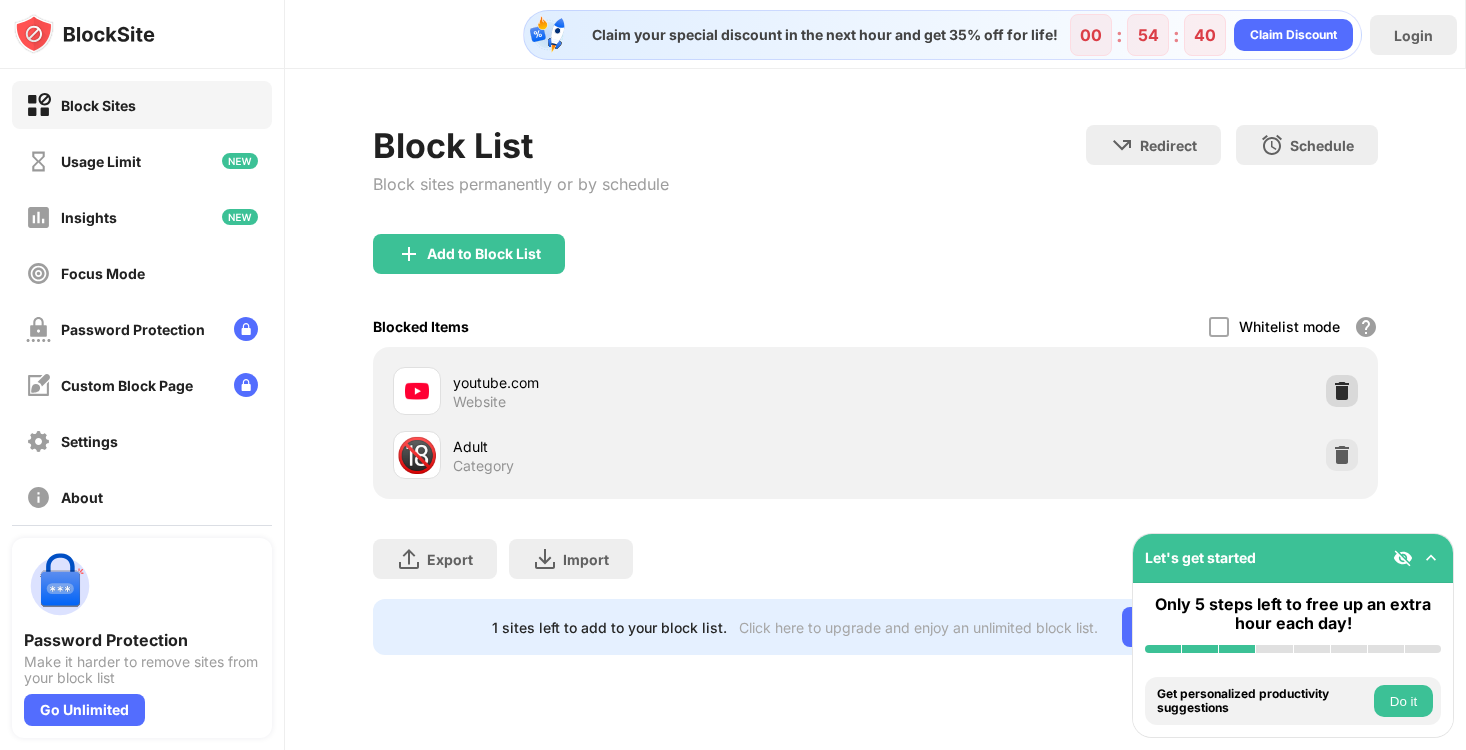 click at bounding box center [1342, 391] 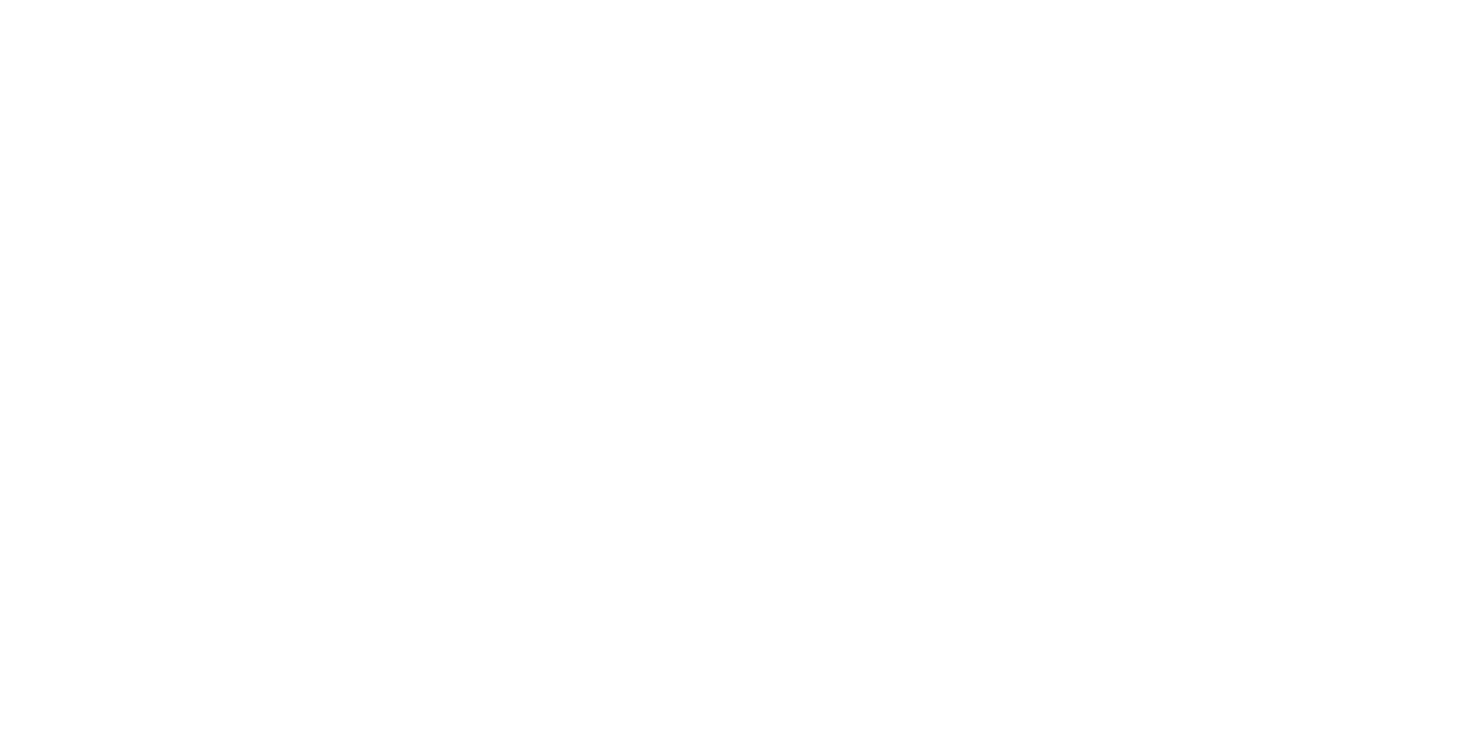 scroll, scrollTop: 0, scrollLeft: 0, axis: both 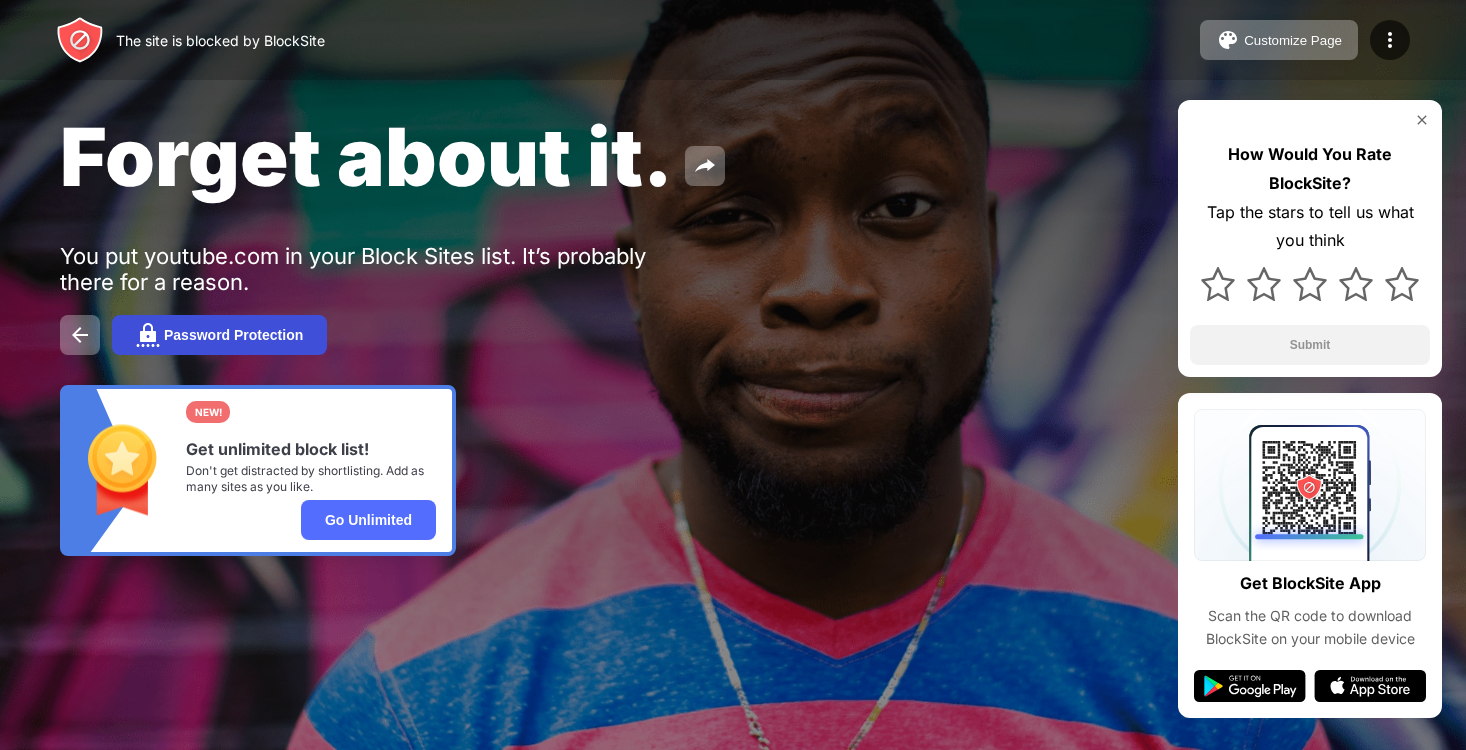 click on "Password Protection" at bounding box center (233, 335) 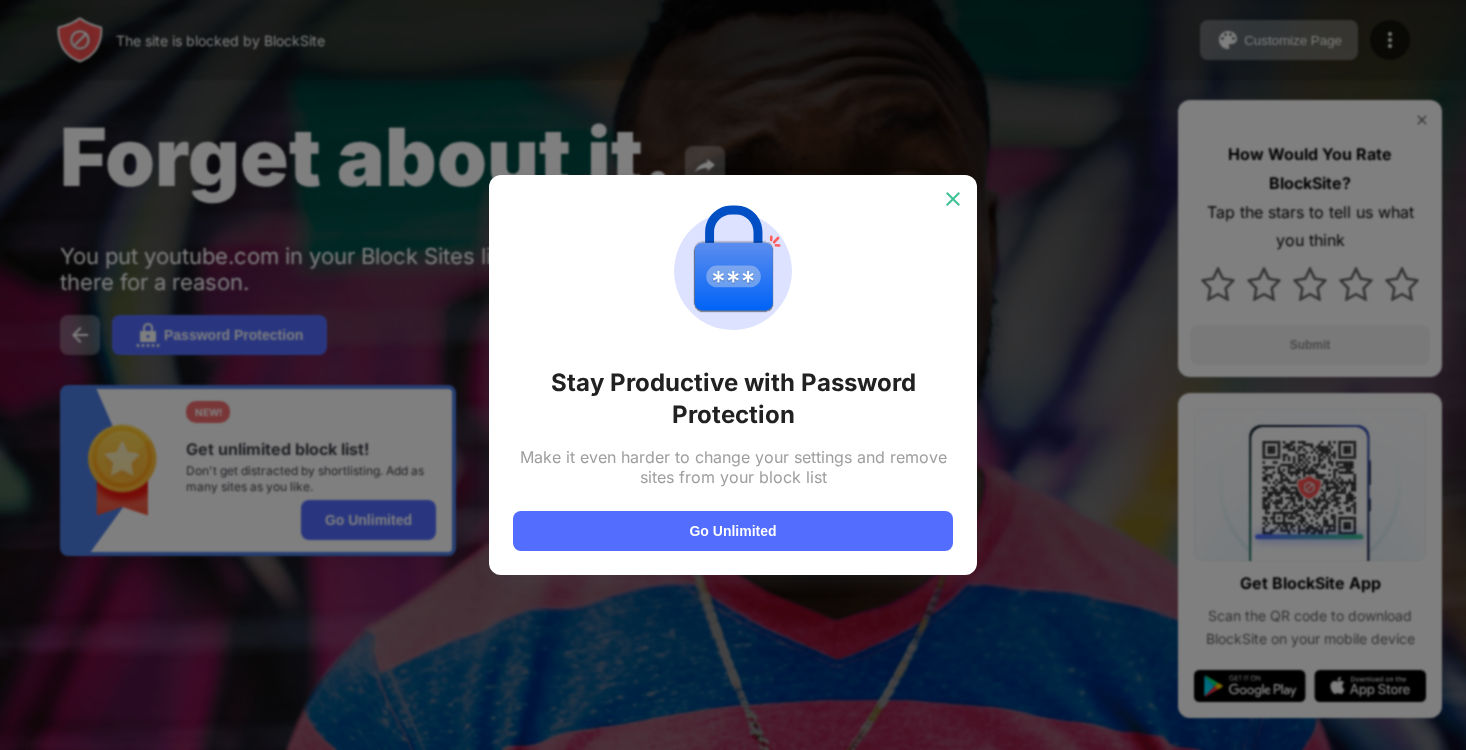 click at bounding box center (953, 199) 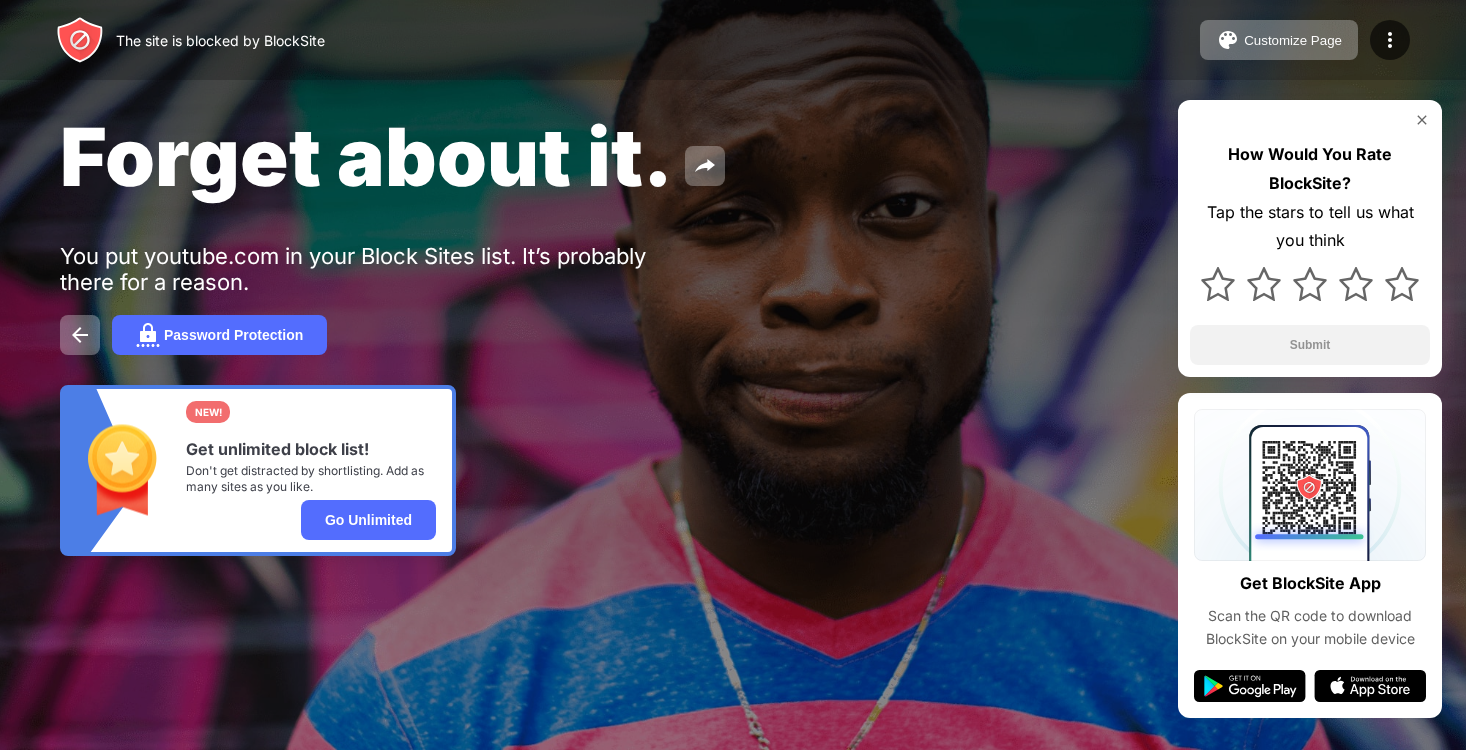 scroll, scrollTop: 0, scrollLeft: 0, axis: both 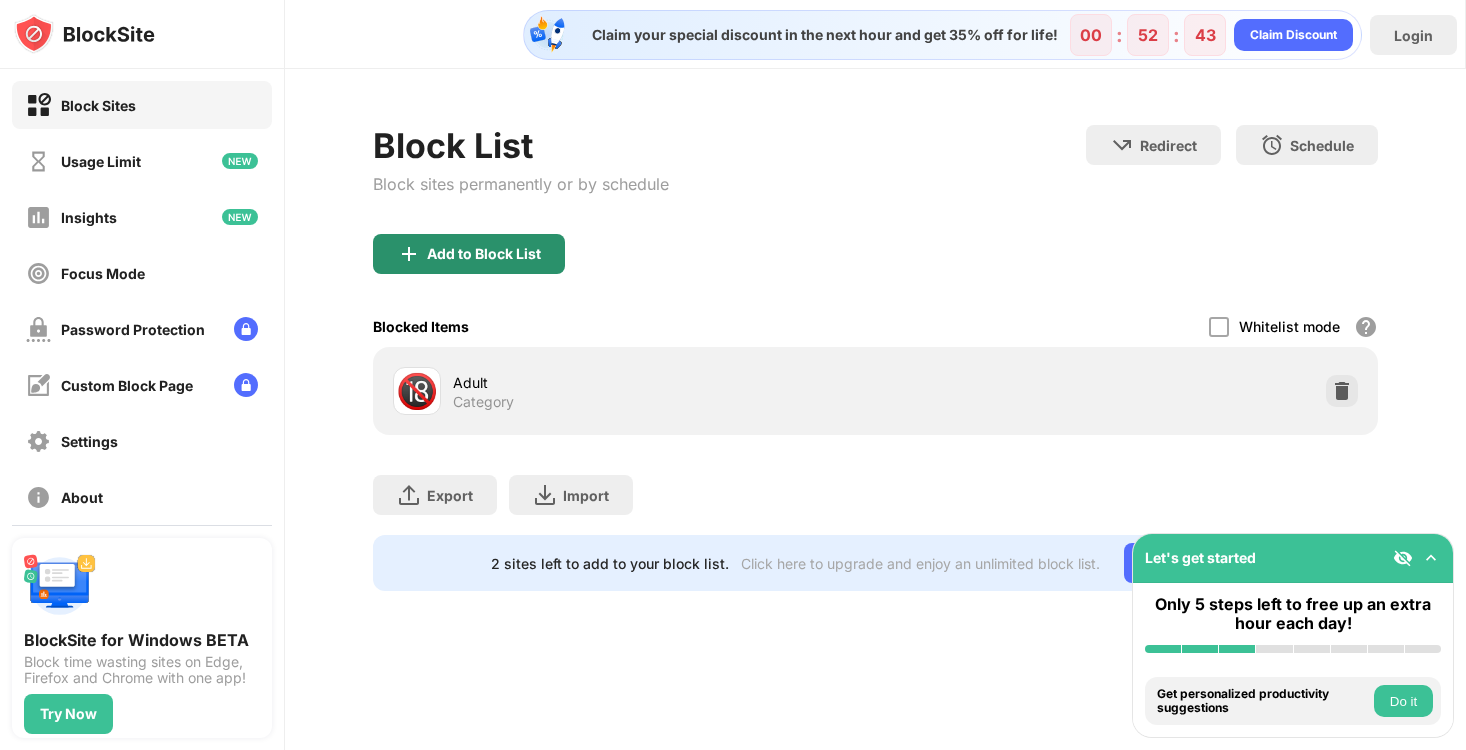 click on "Add to Block List" at bounding box center [469, 254] 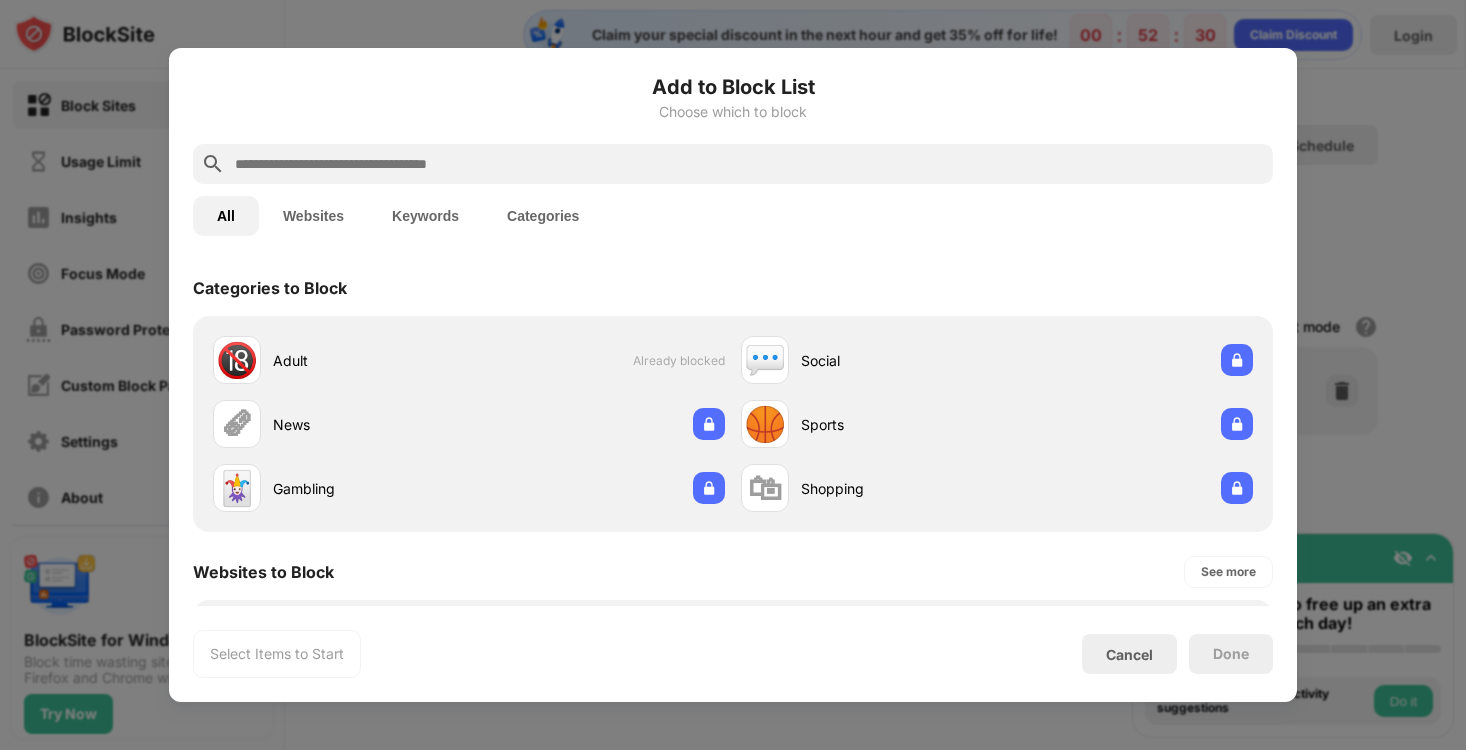 click at bounding box center [749, 164] 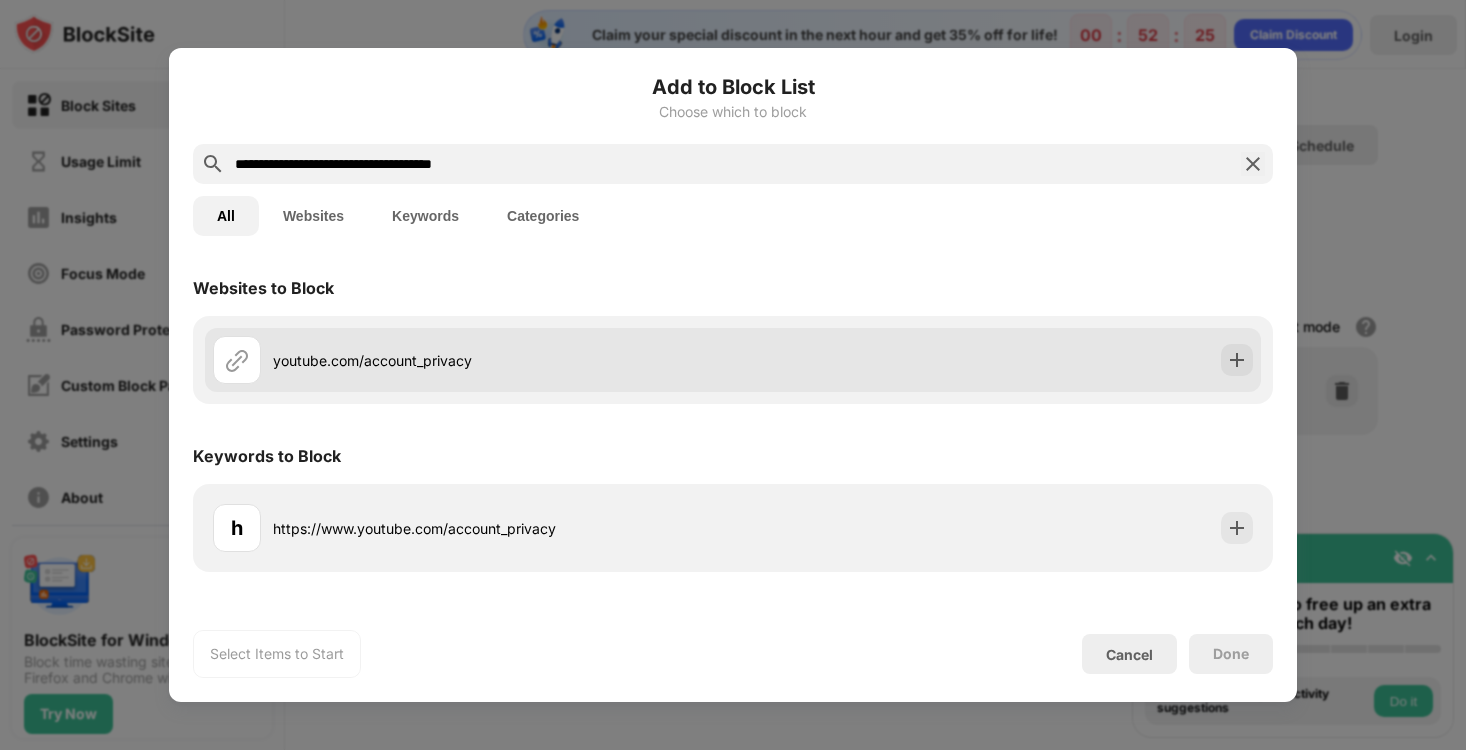 type on "**********" 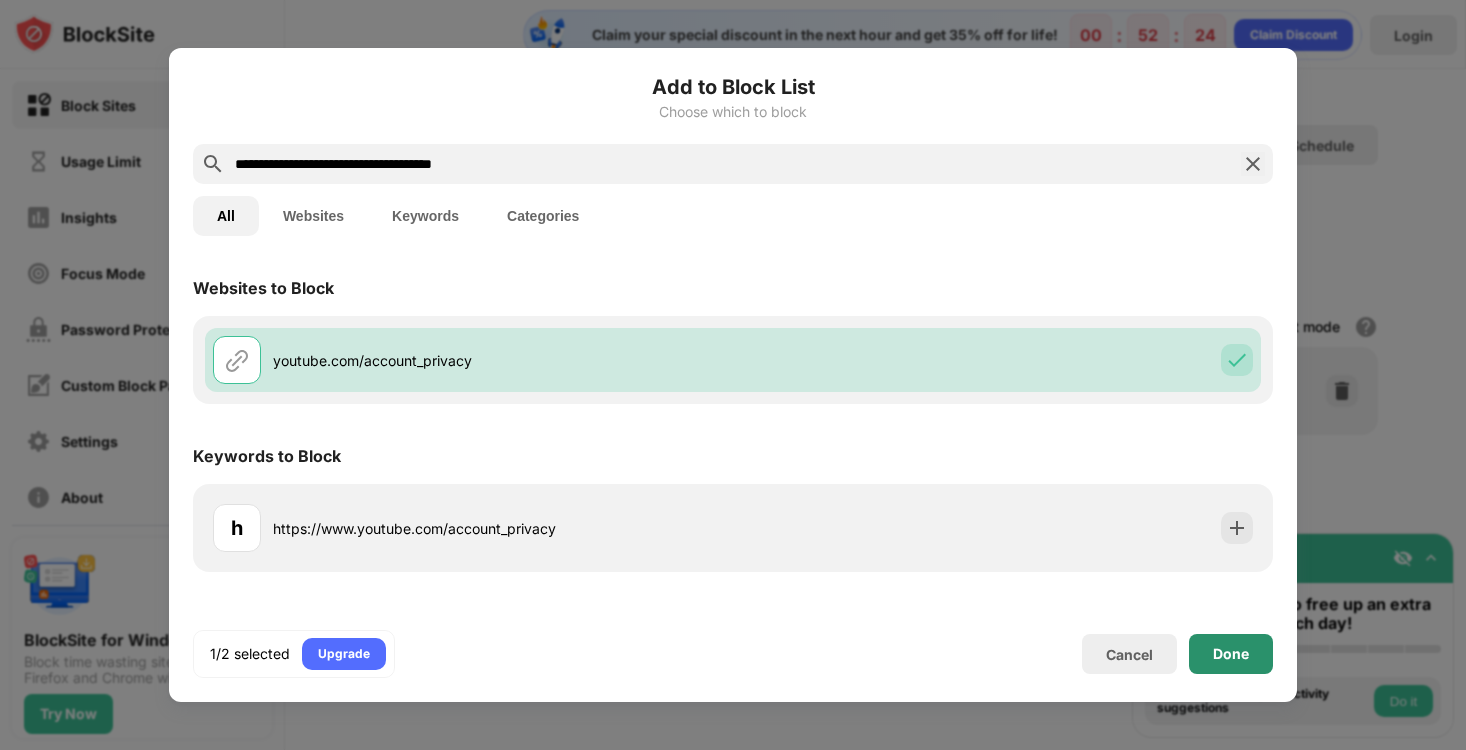 click on "Done" at bounding box center (1231, 654) 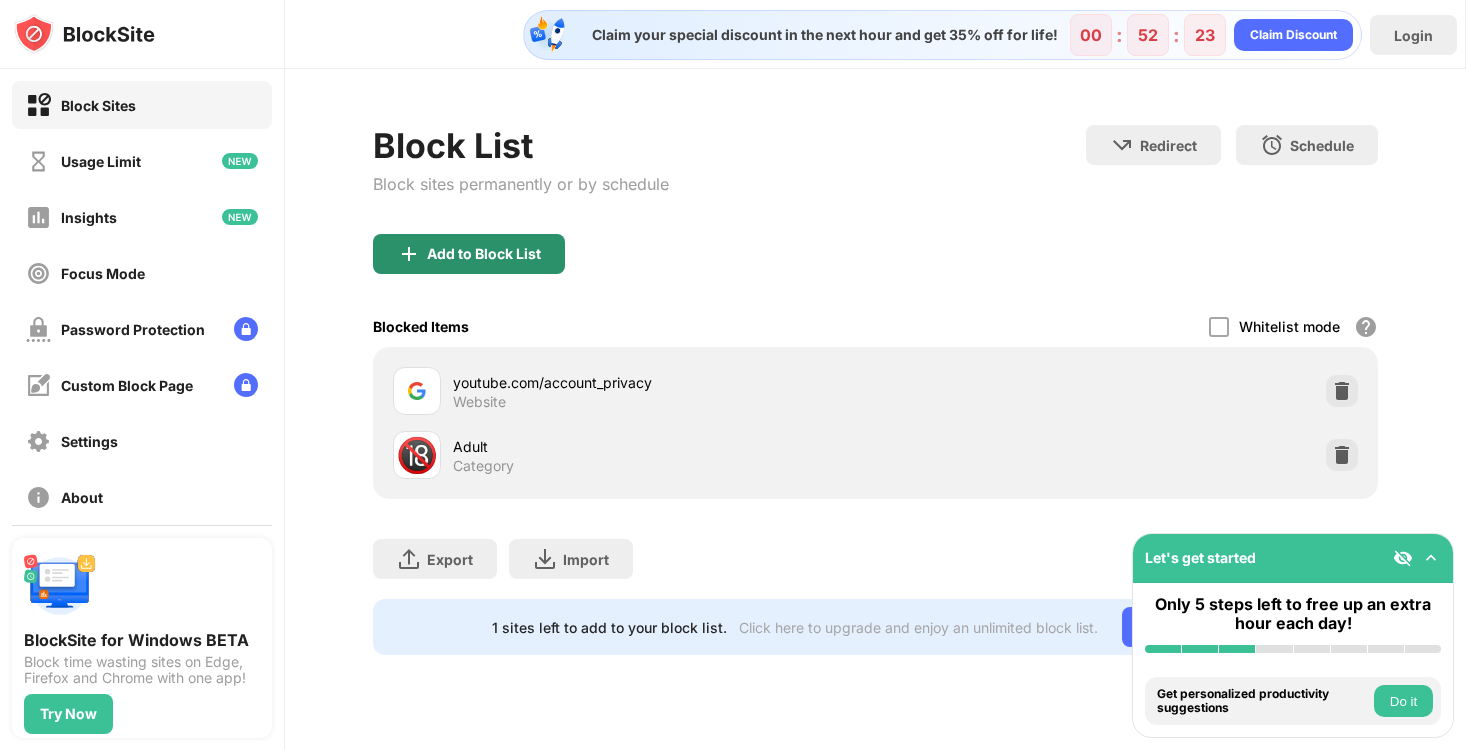 click on "Add to Block List" at bounding box center [484, 254] 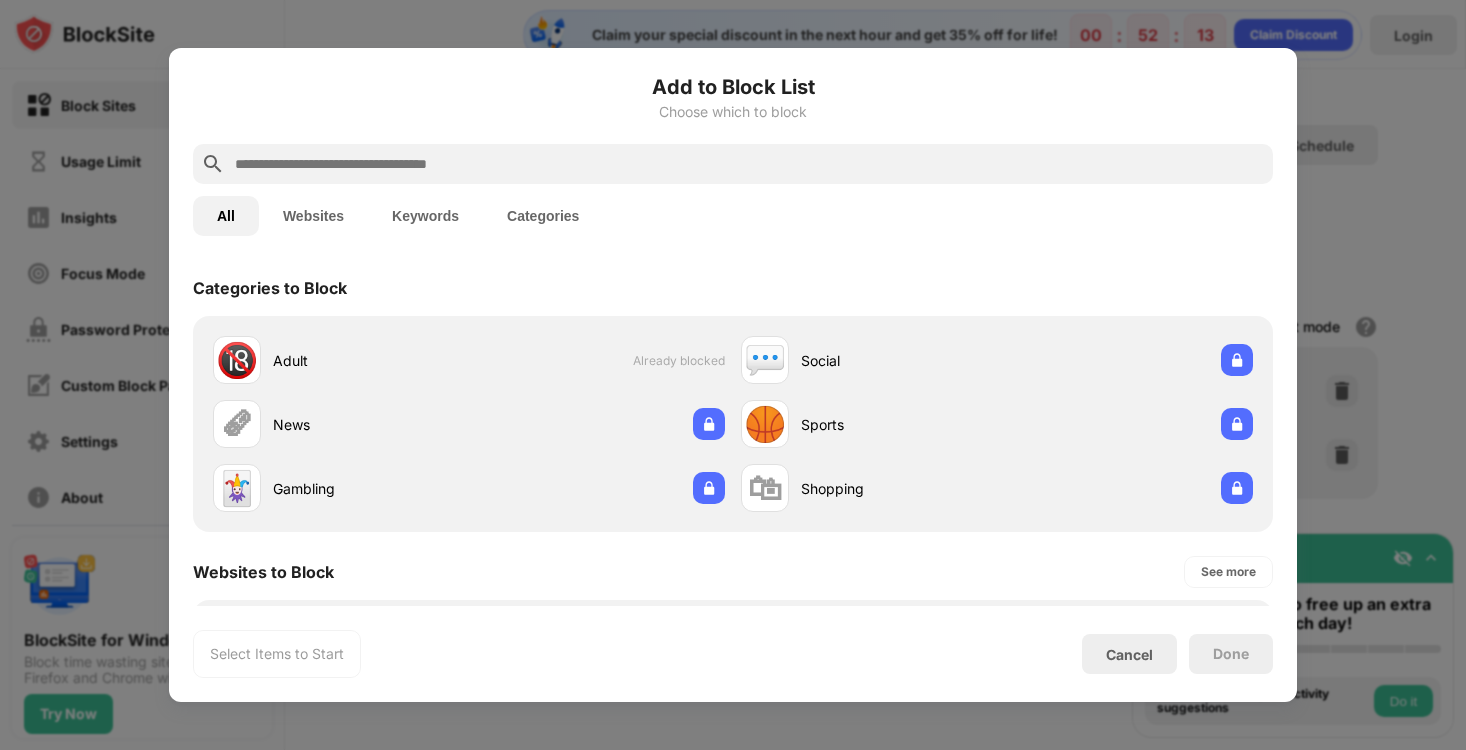 click at bounding box center [749, 164] 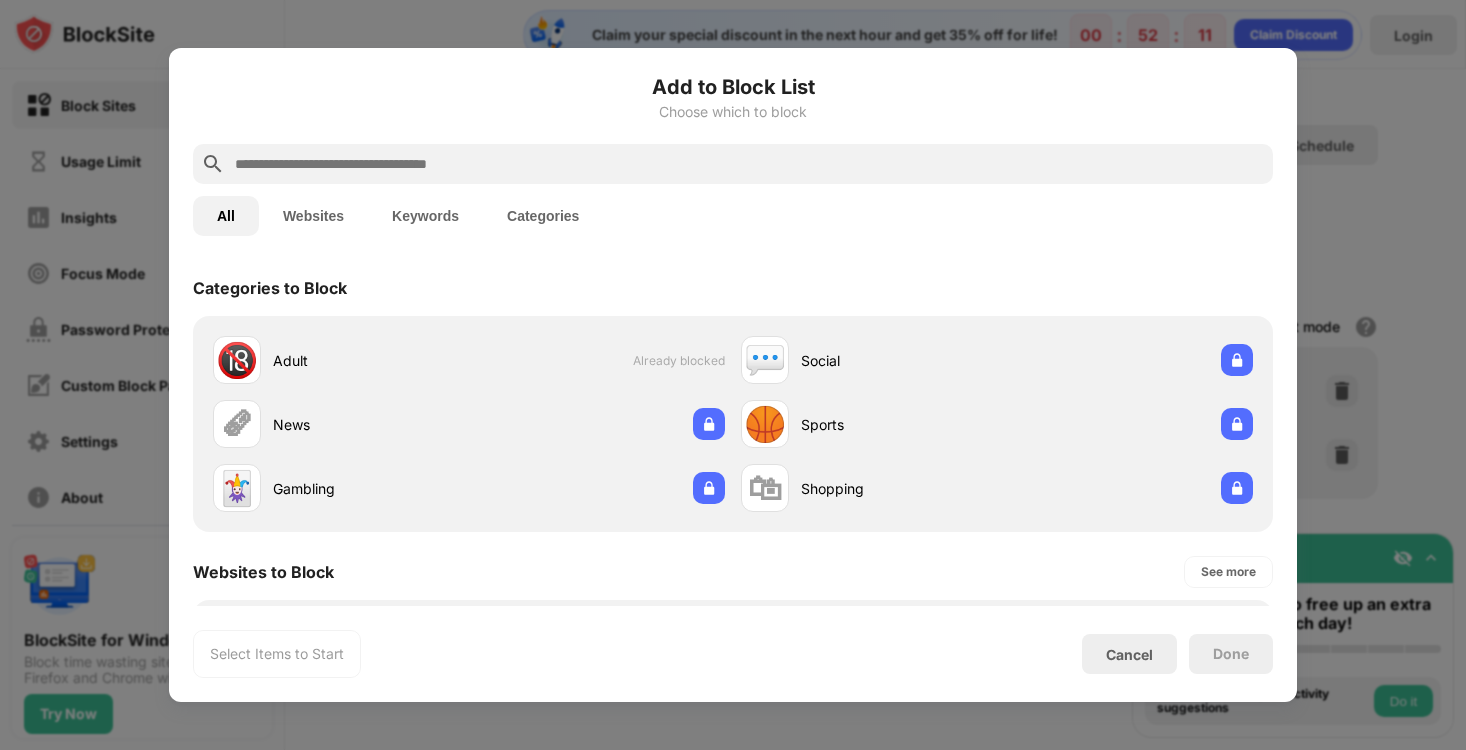 paste on "**********" 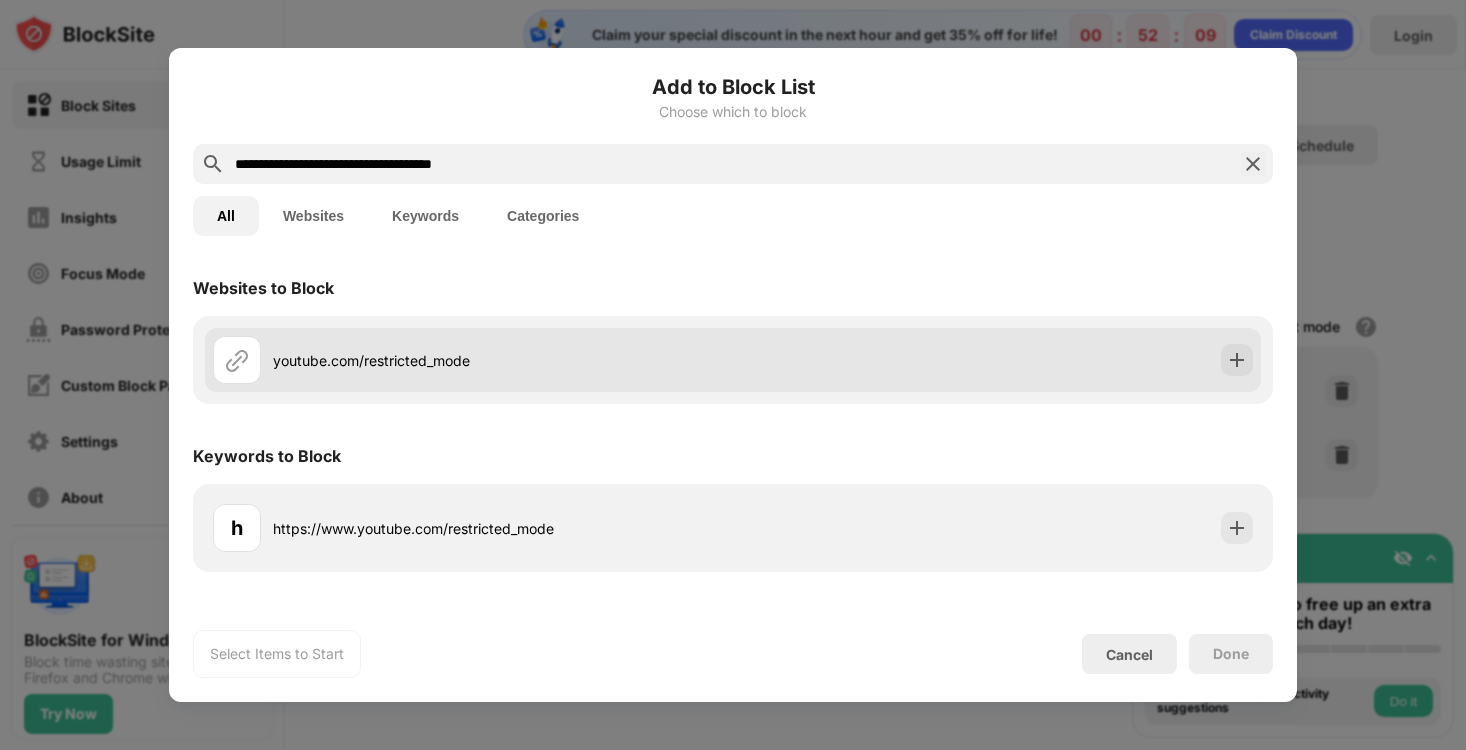 type on "**********" 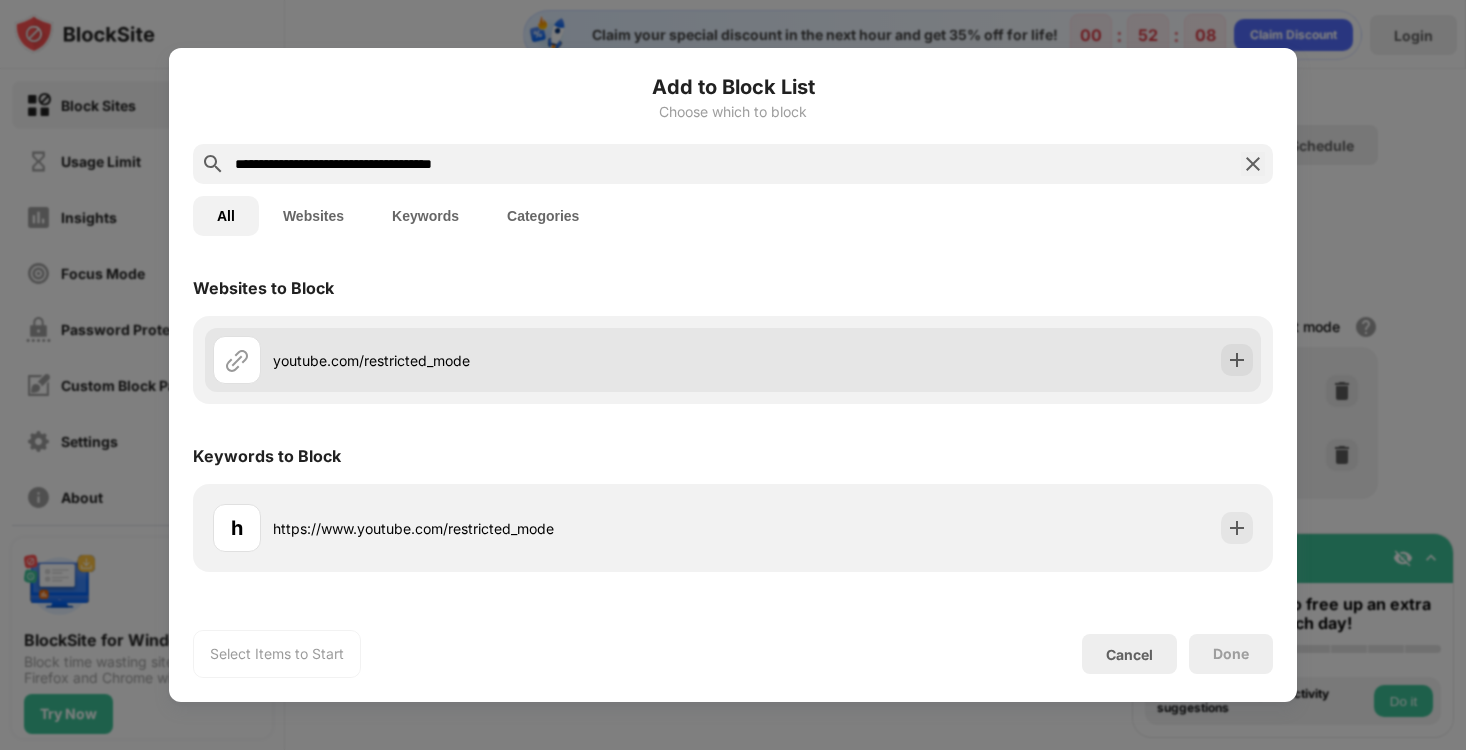 click on "youtube.com/restricted_mode" at bounding box center (503, 360) 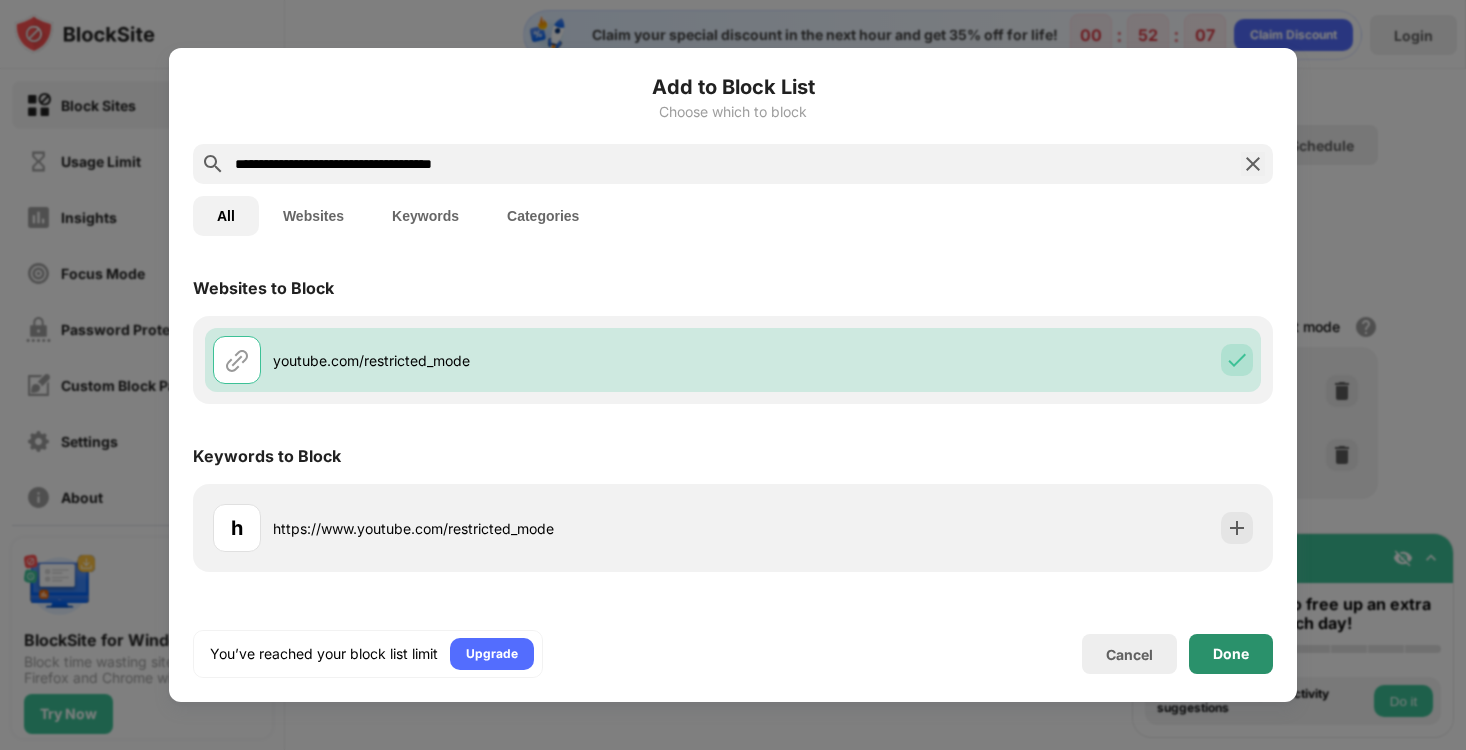 click on "Done" at bounding box center [1231, 654] 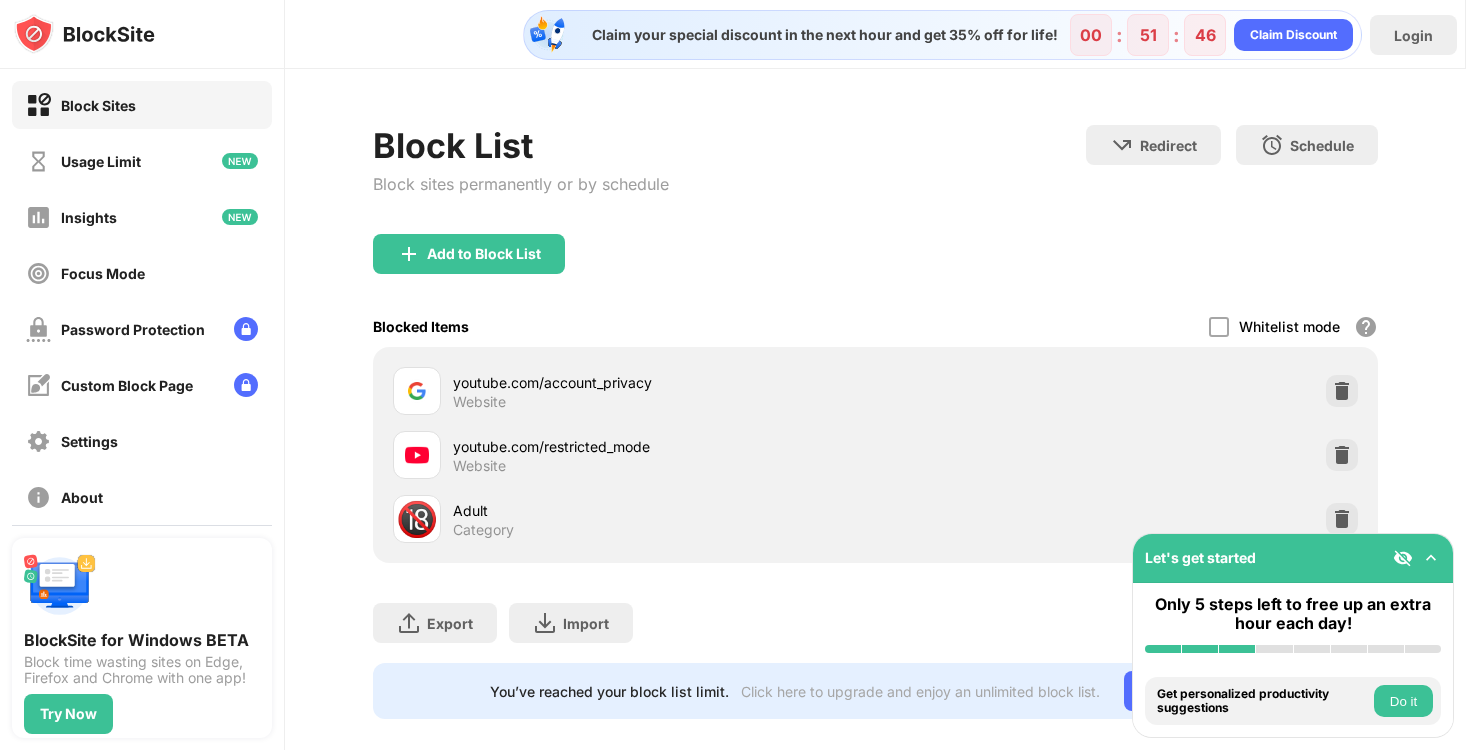 click on "Add to Block List" at bounding box center [875, 270] 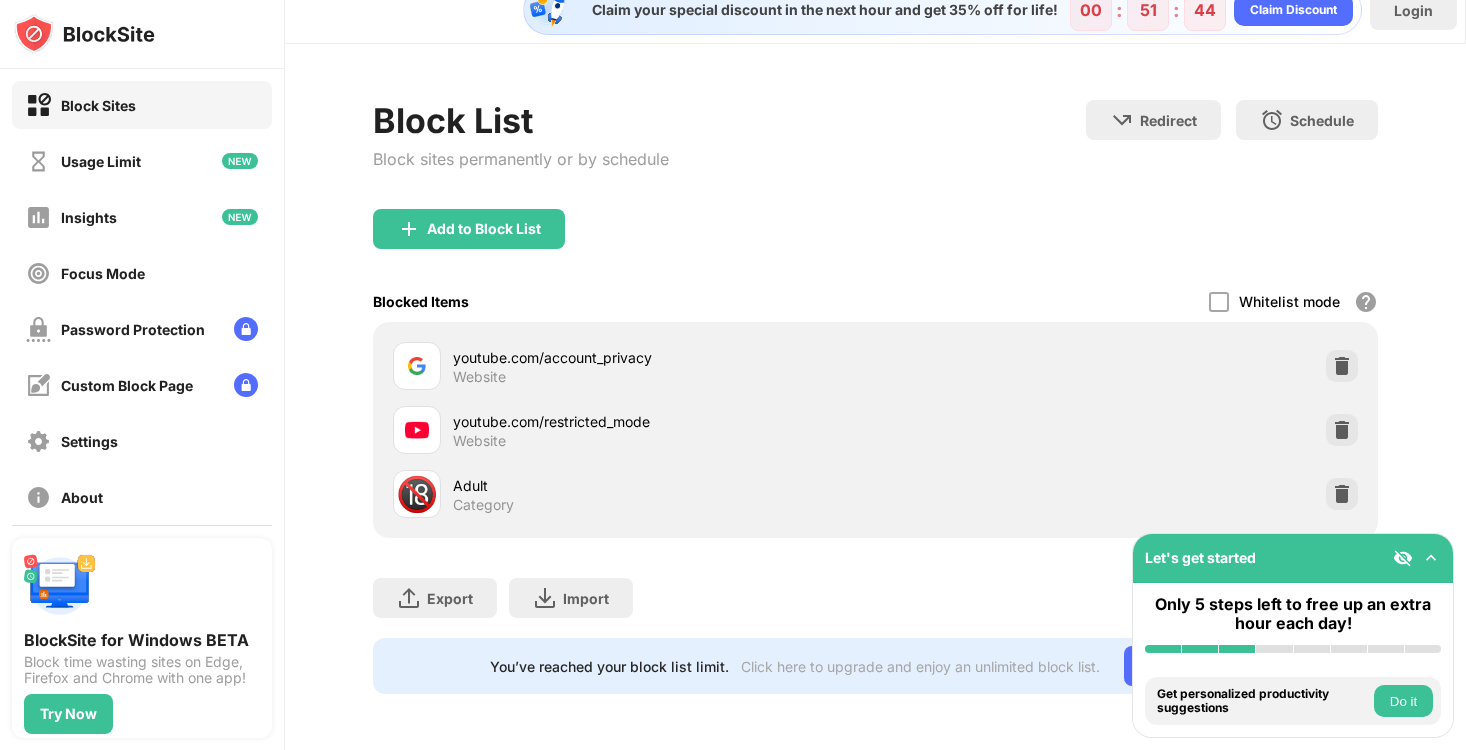 scroll, scrollTop: 0, scrollLeft: 0, axis: both 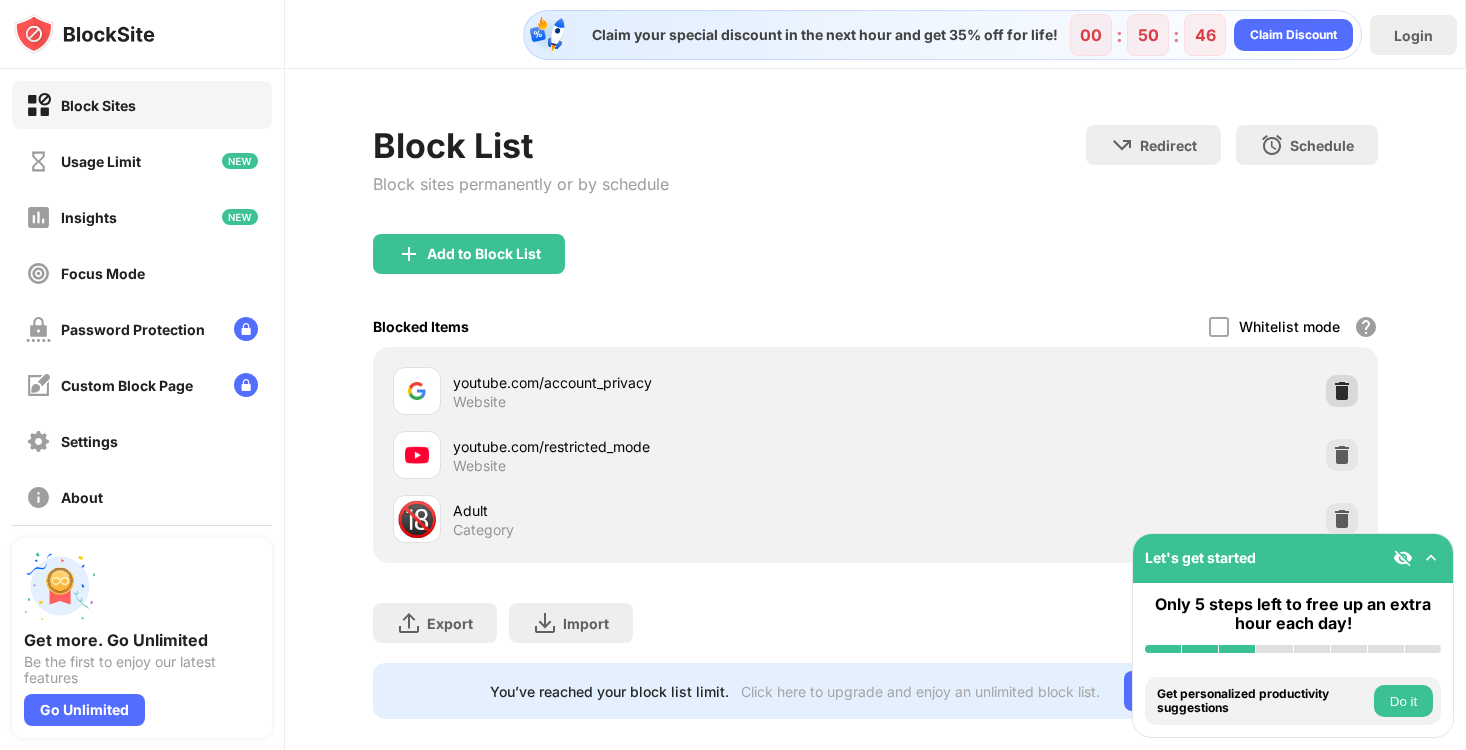 click at bounding box center [1342, 391] 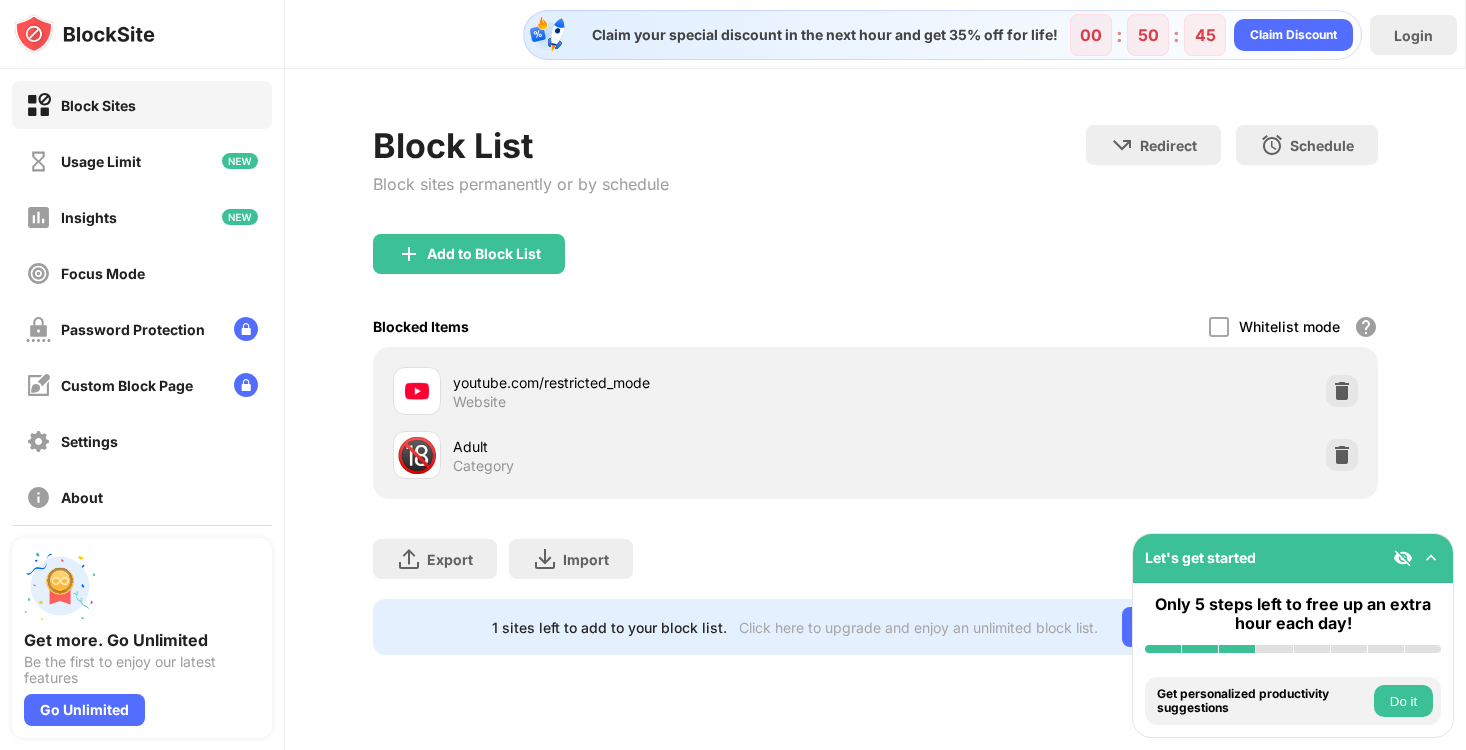 click at bounding box center (1342, 391) 